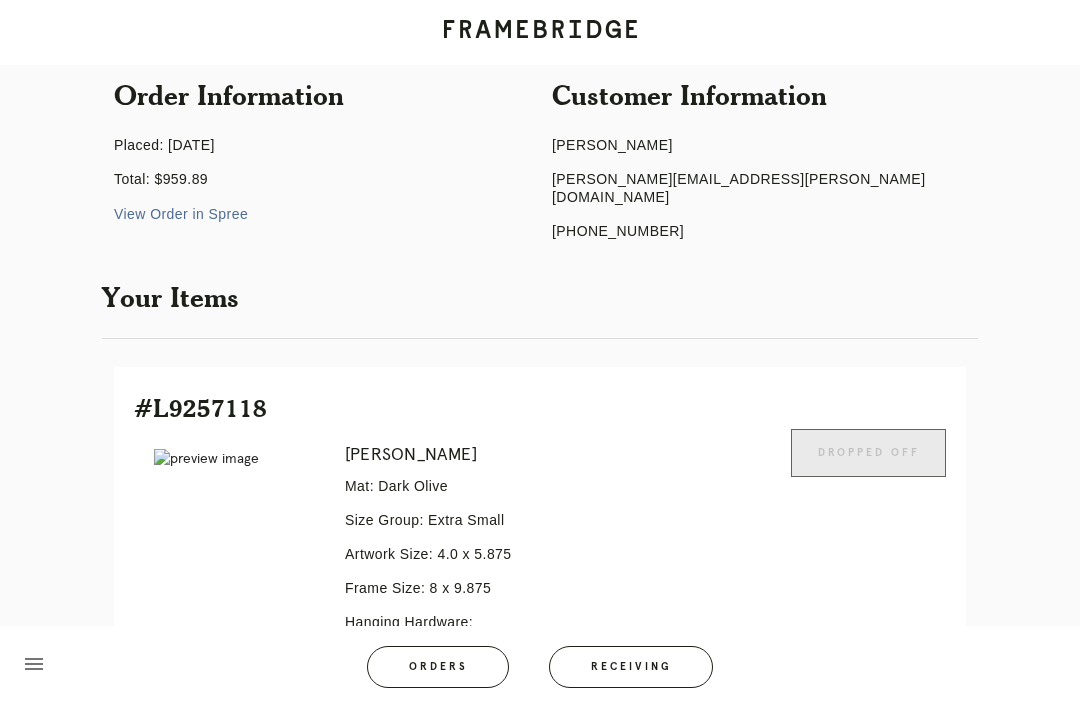 scroll, scrollTop: 0, scrollLeft: 0, axis: both 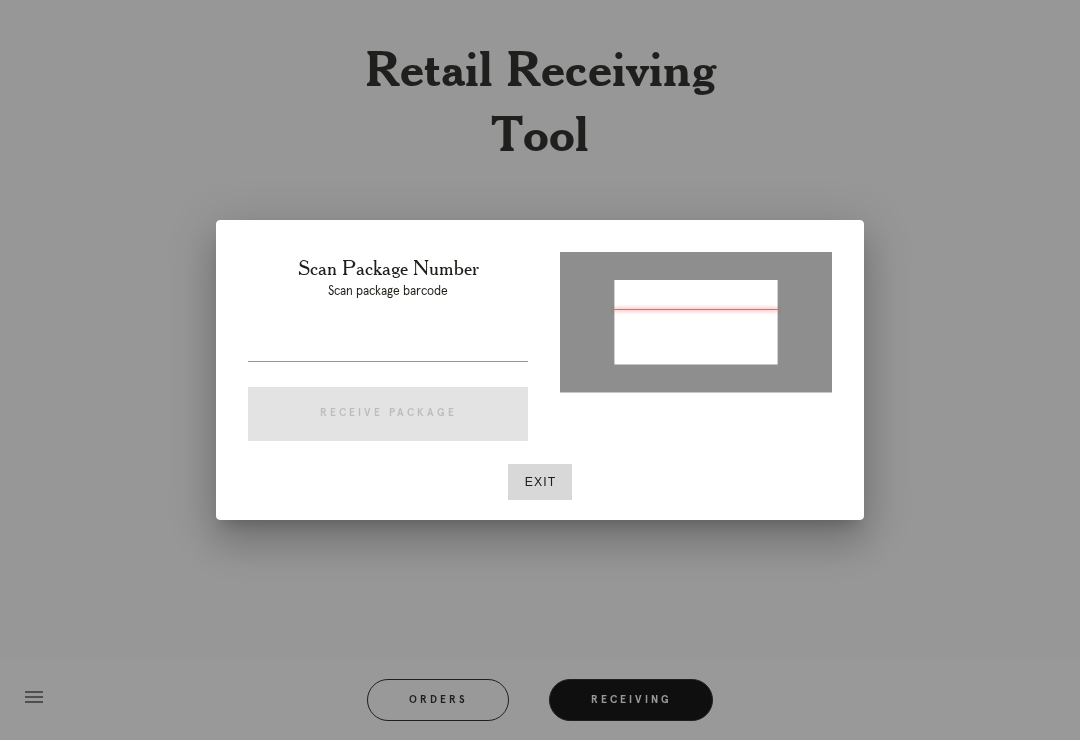 type on "P483861573176094" 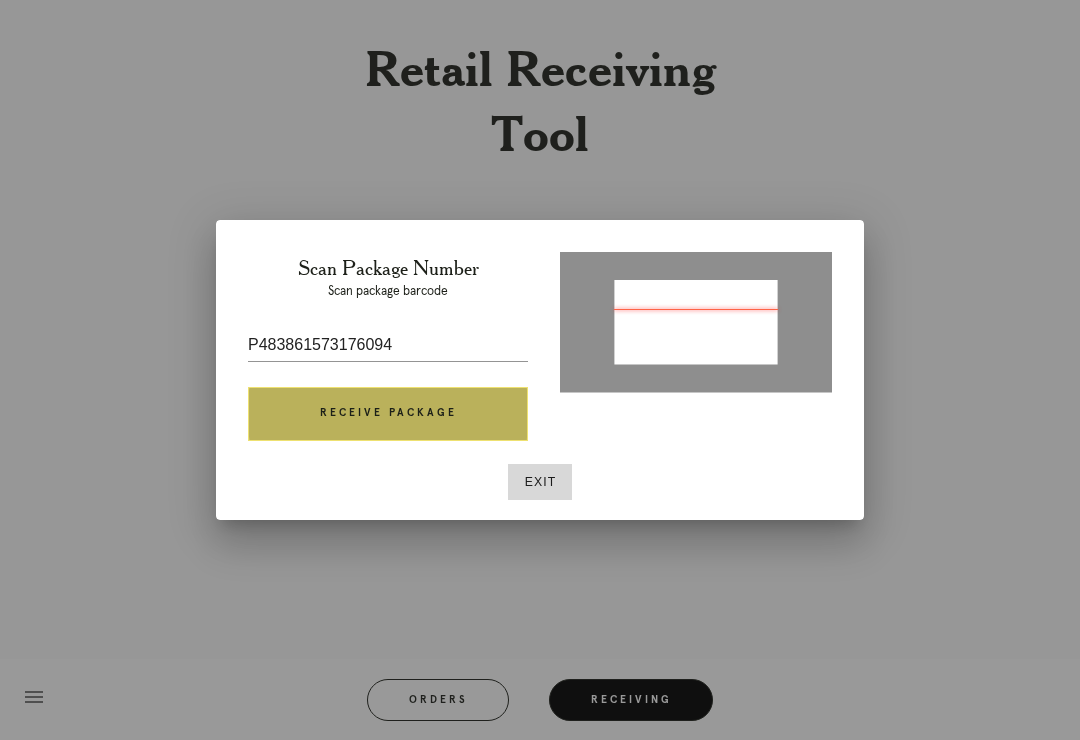 click on "Receive Package" at bounding box center [388, 414] 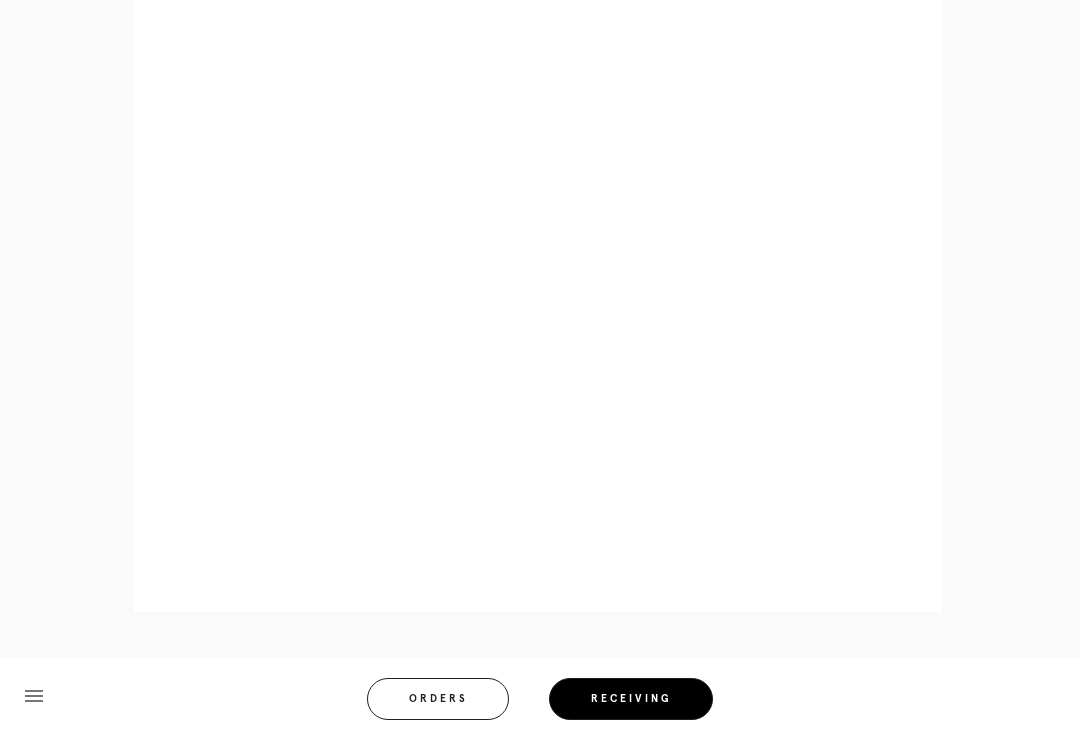 scroll, scrollTop: 977, scrollLeft: 0, axis: vertical 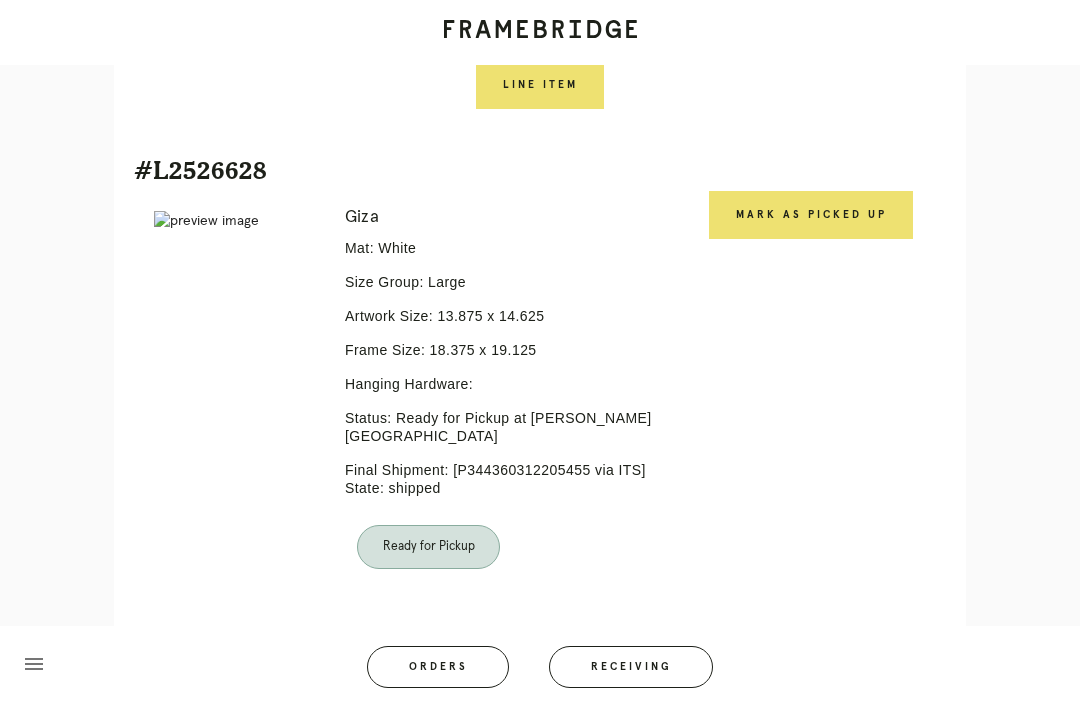 click on "Mark as Picked Up" at bounding box center (811, 215) 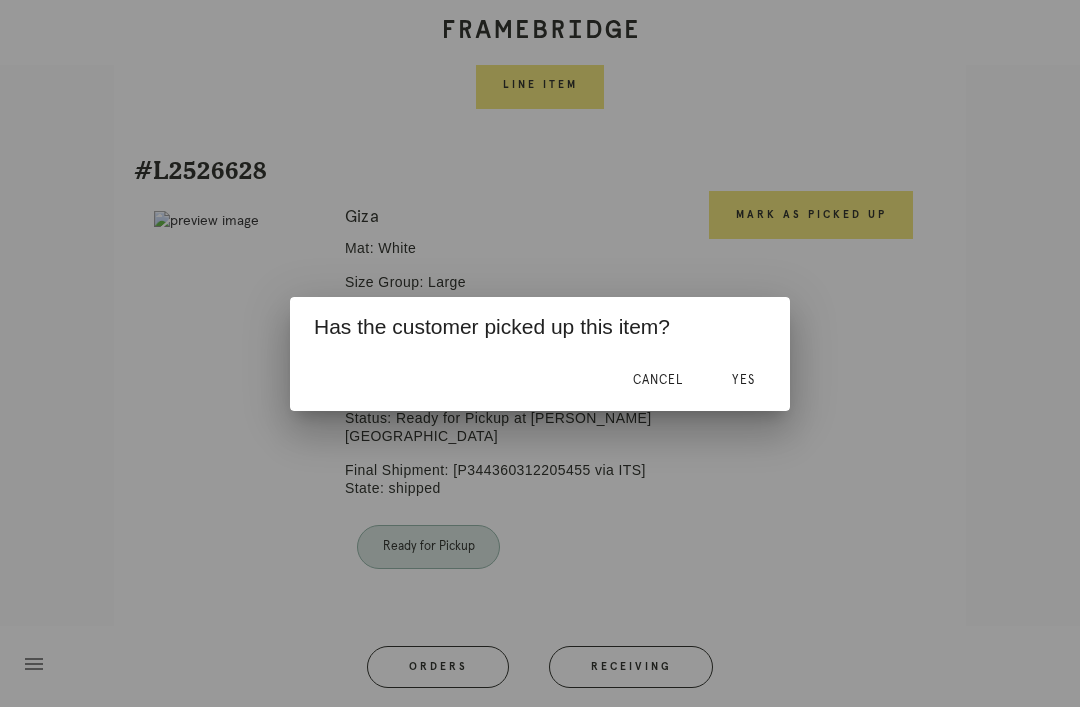 click on "Yes" at bounding box center [743, 380] 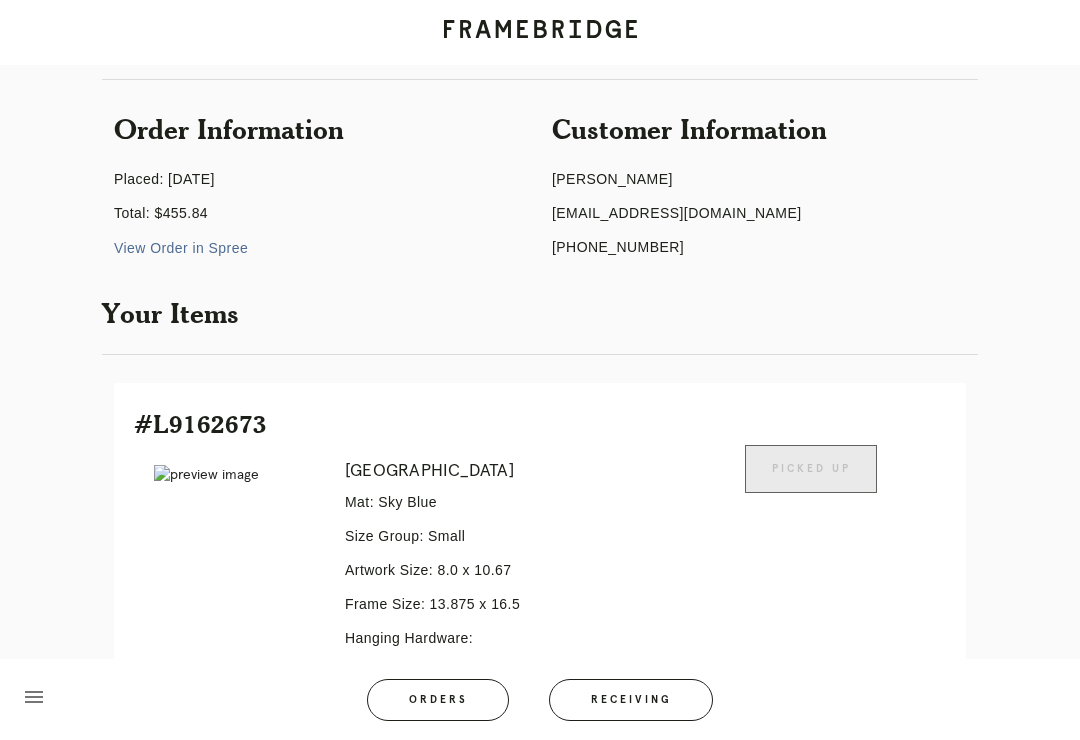 scroll, scrollTop: 0, scrollLeft: 0, axis: both 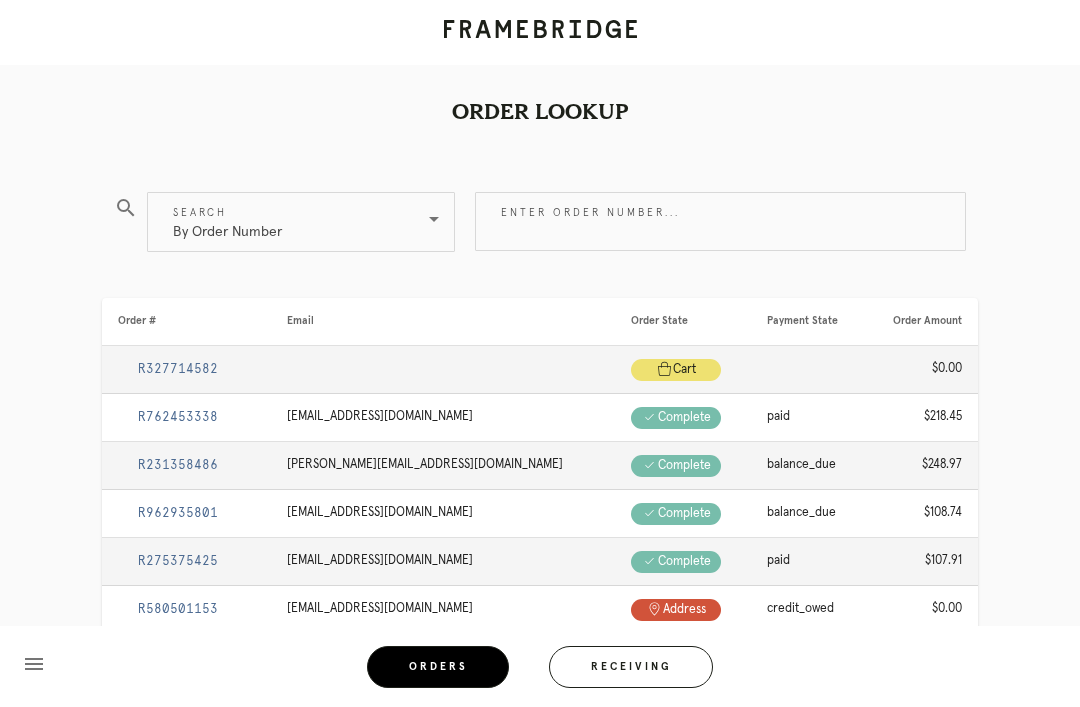click on "Receiving" at bounding box center (631, 667) 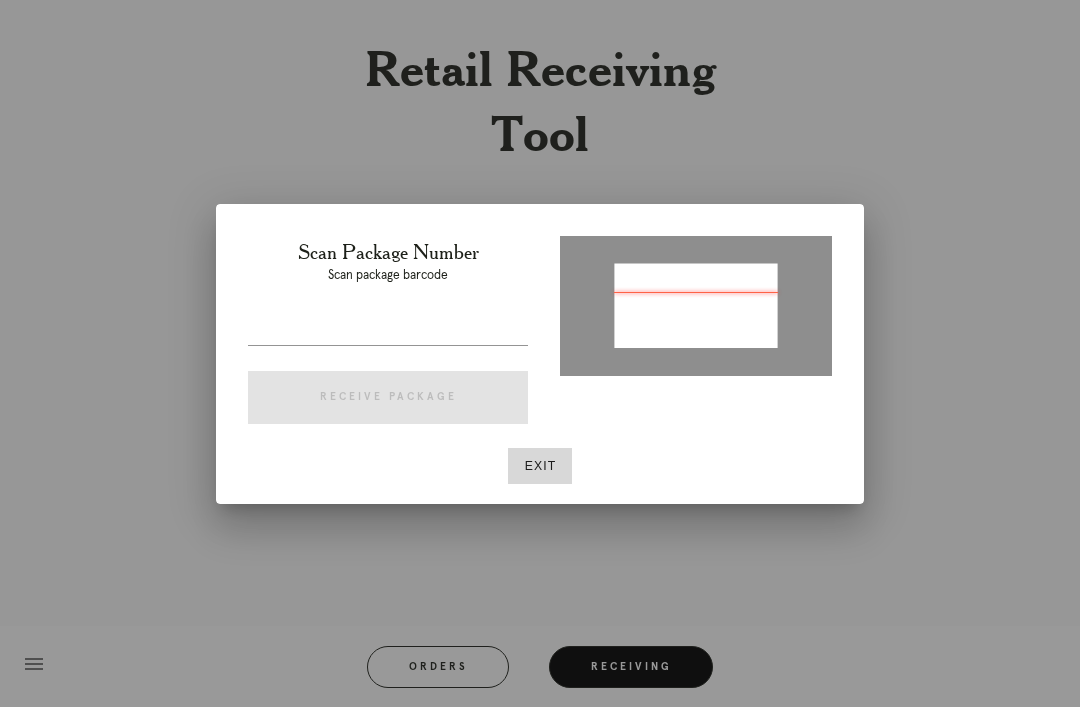 type on "P483861573176094" 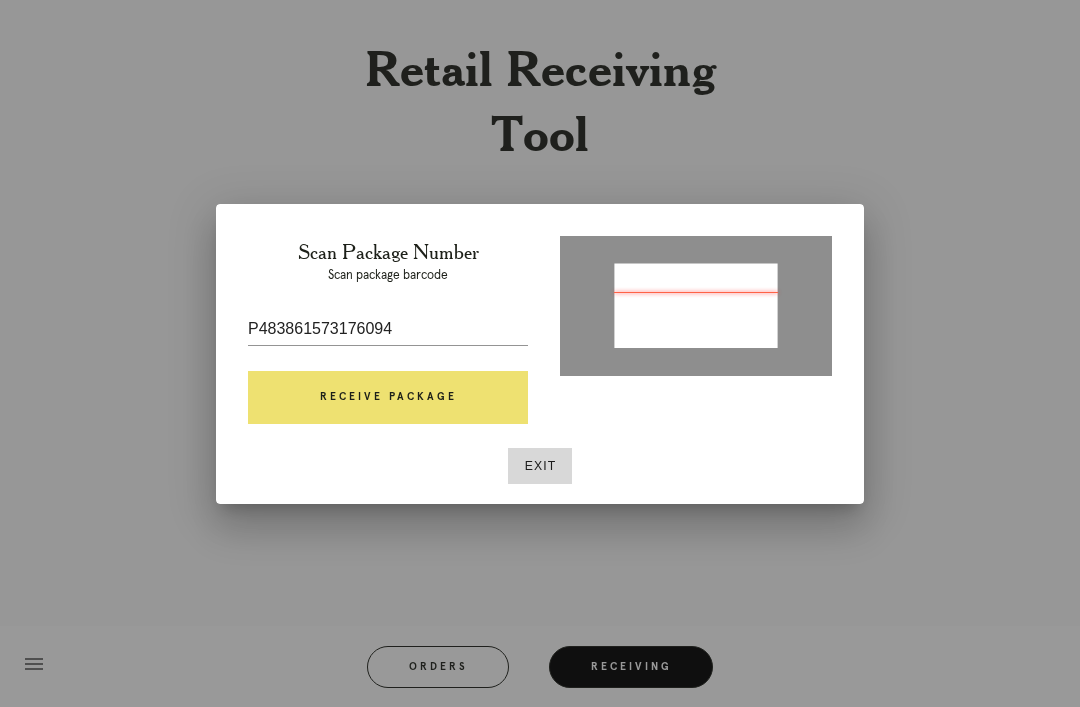 click on "Receive Package" at bounding box center (388, 398) 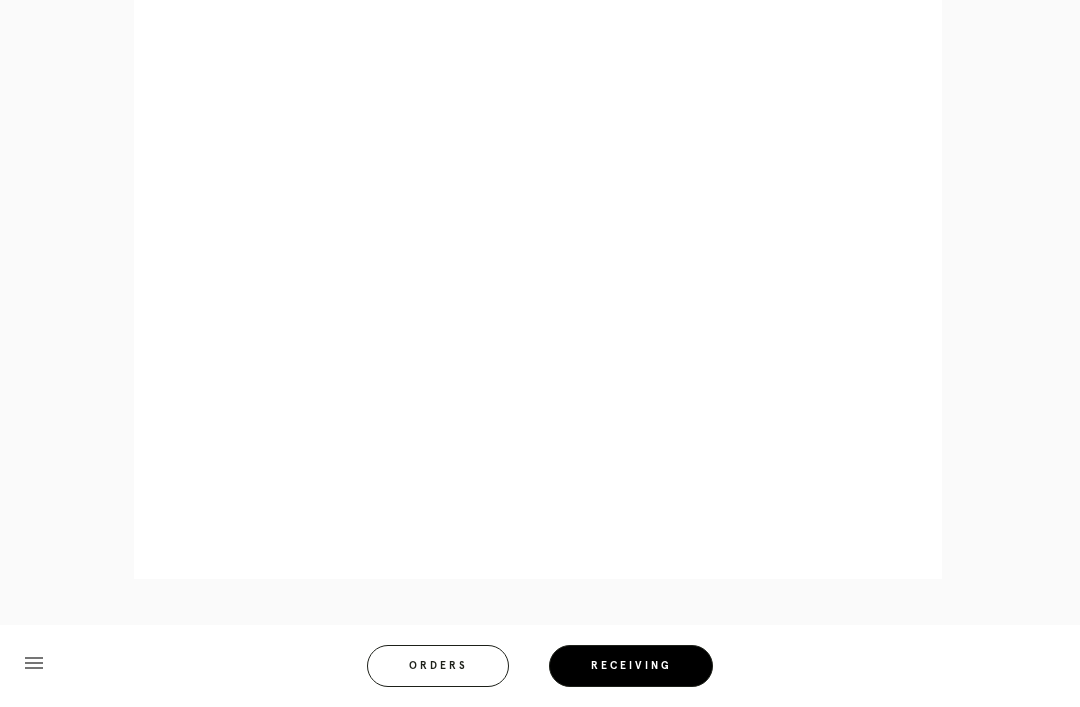 scroll, scrollTop: 1010, scrollLeft: 0, axis: vertical 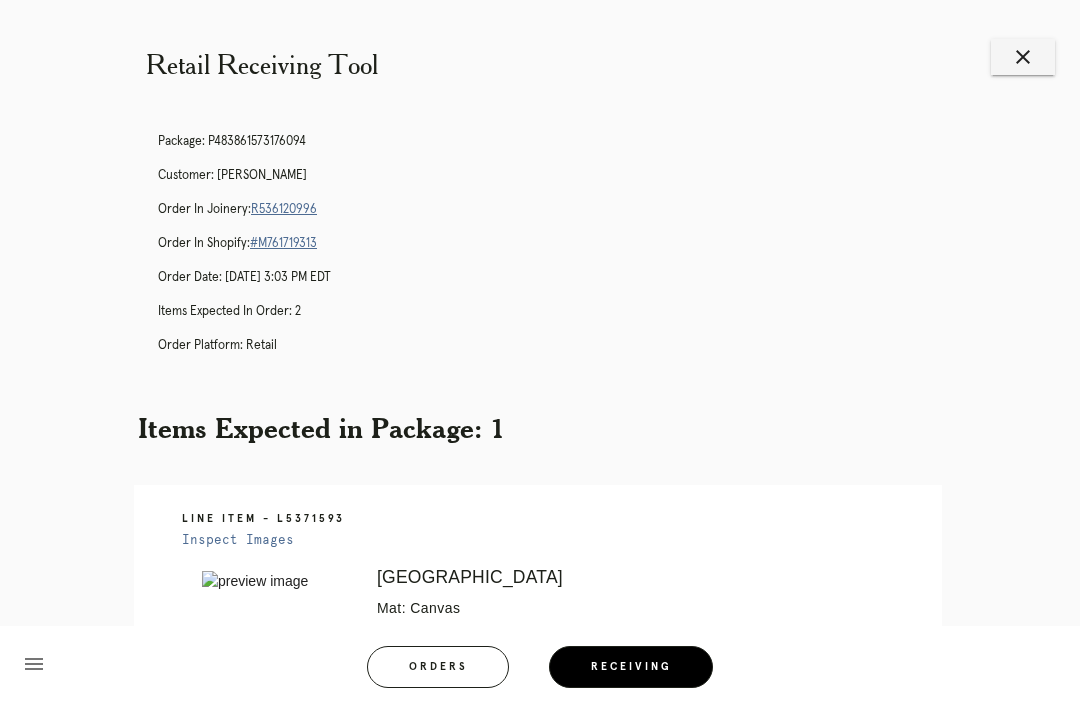 click on "R536120996" at bounding box center (284, 209) 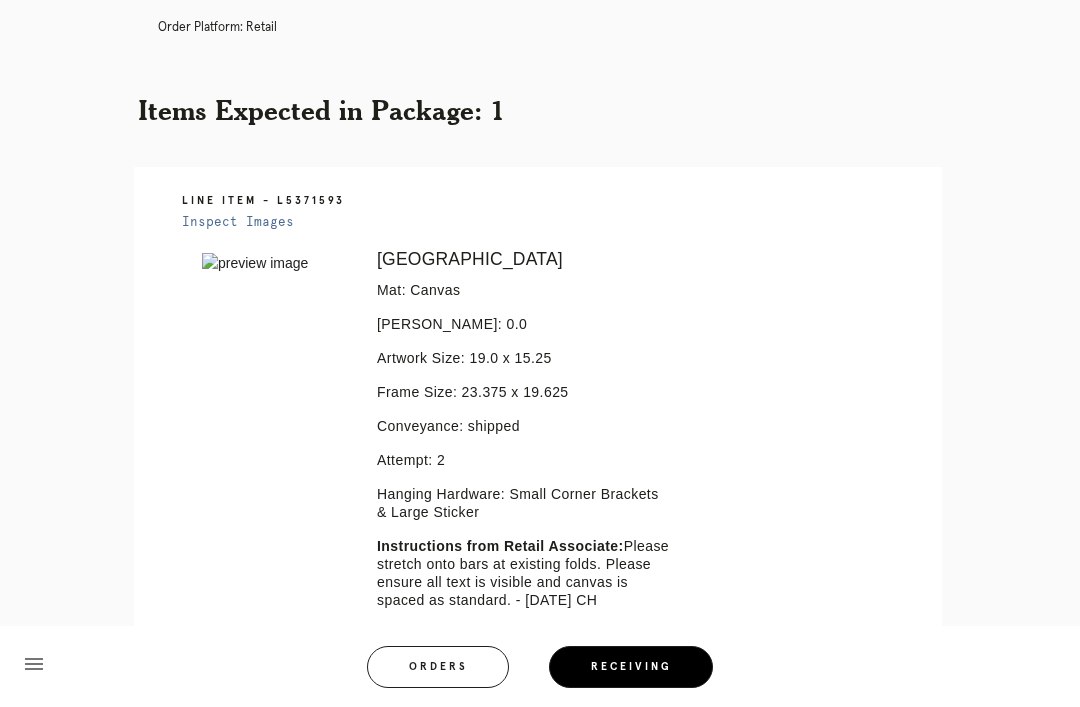 scroll, scrollTop: 0, scrollLeft: 0, axis: both 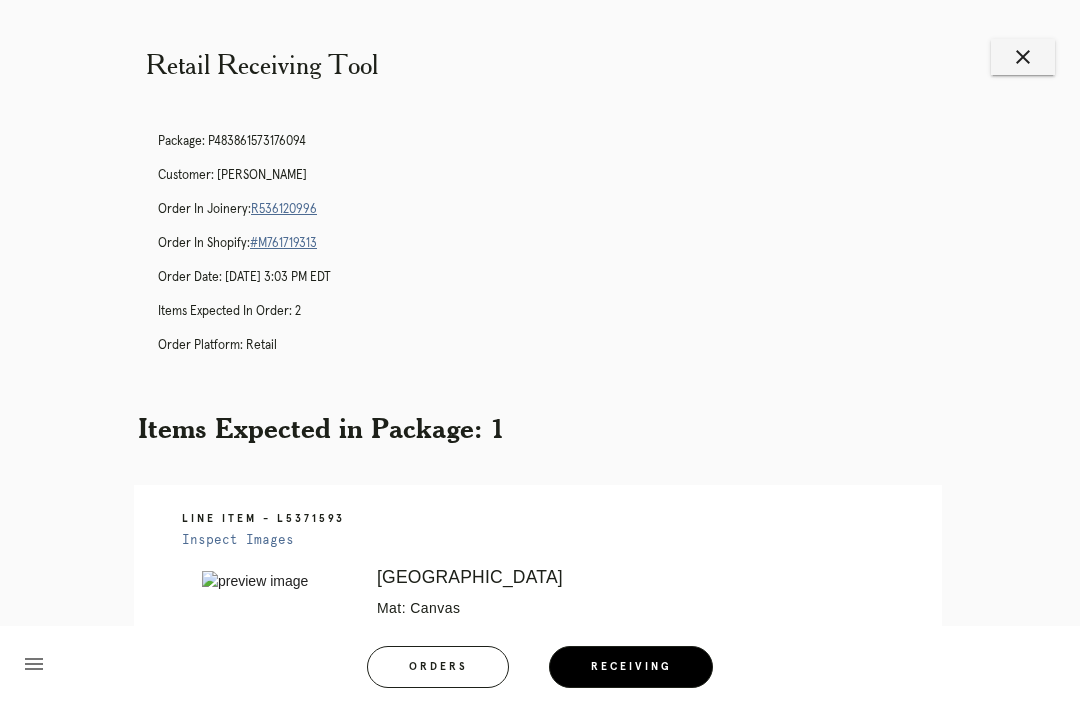 click on "close" at bounding box center [1023, 57] 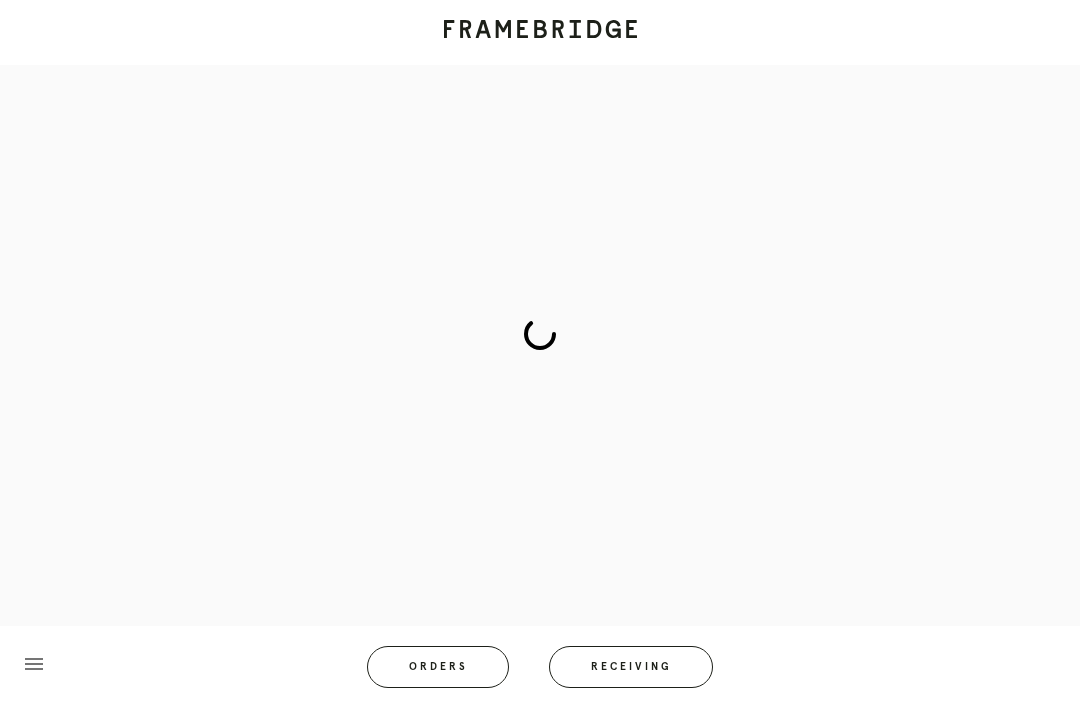 scroll, scrollTop: 0, scrollLeft: 0, axis: both 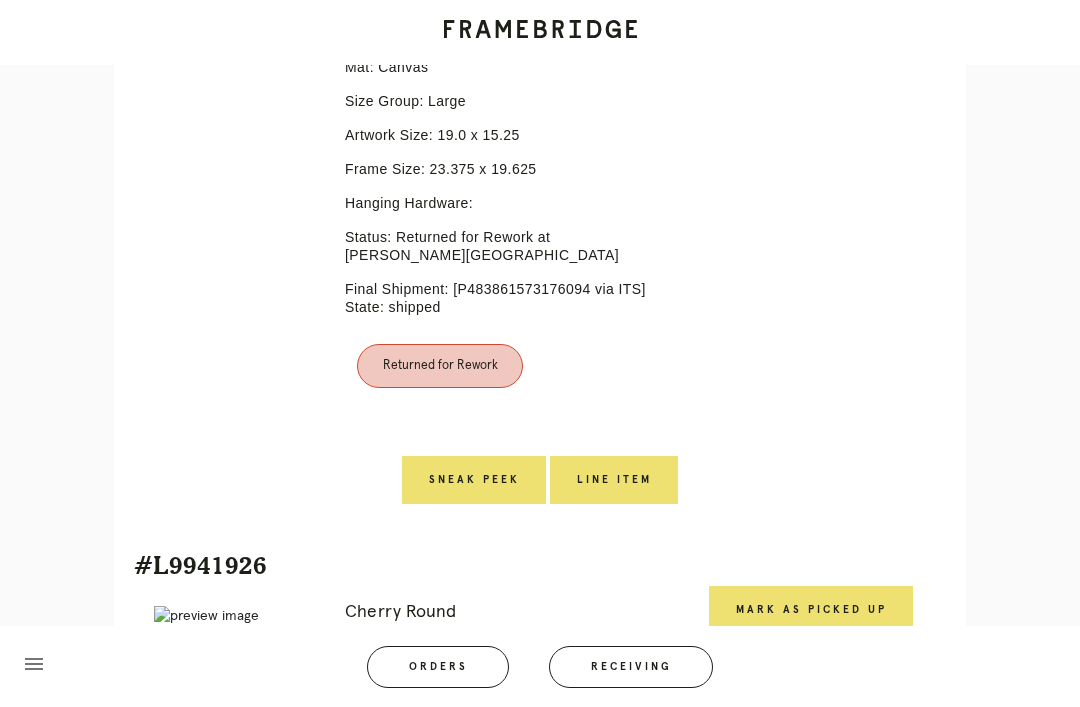 click on "Line Item" at bounding box center (614, 480) 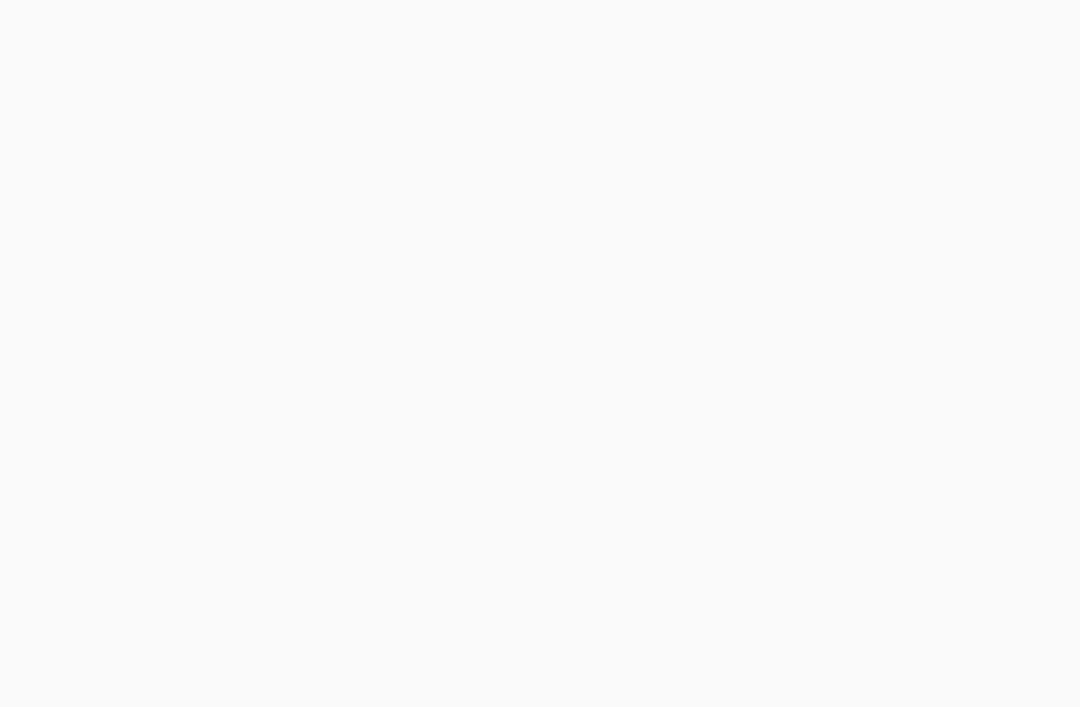 scroll, scrollTop: 0, scrollLeft: 0, axis: both 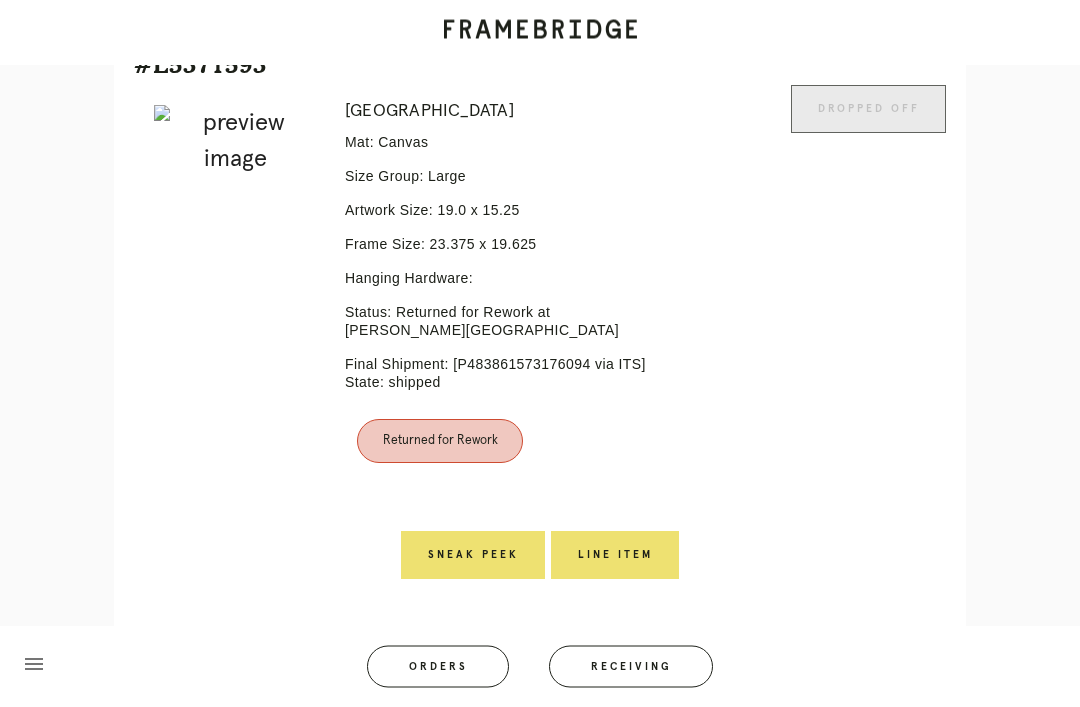 click on "Line Item" at bounding box center [615, 556] 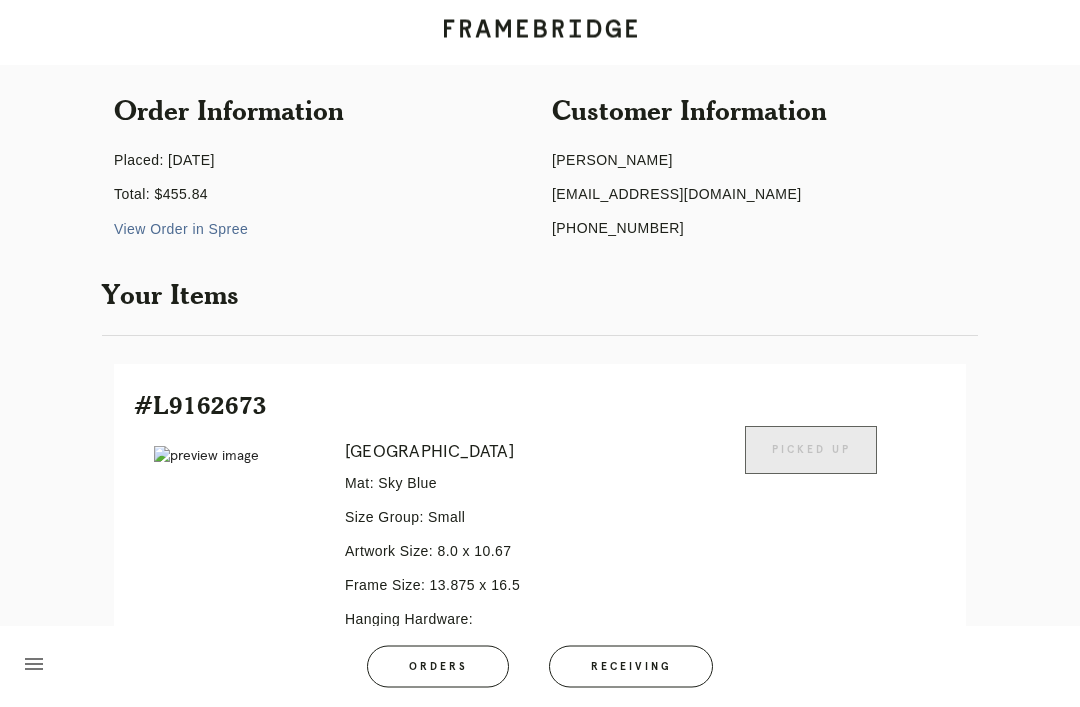 scroll, scrollTop: 0, scrollLeft: 0, axis: both 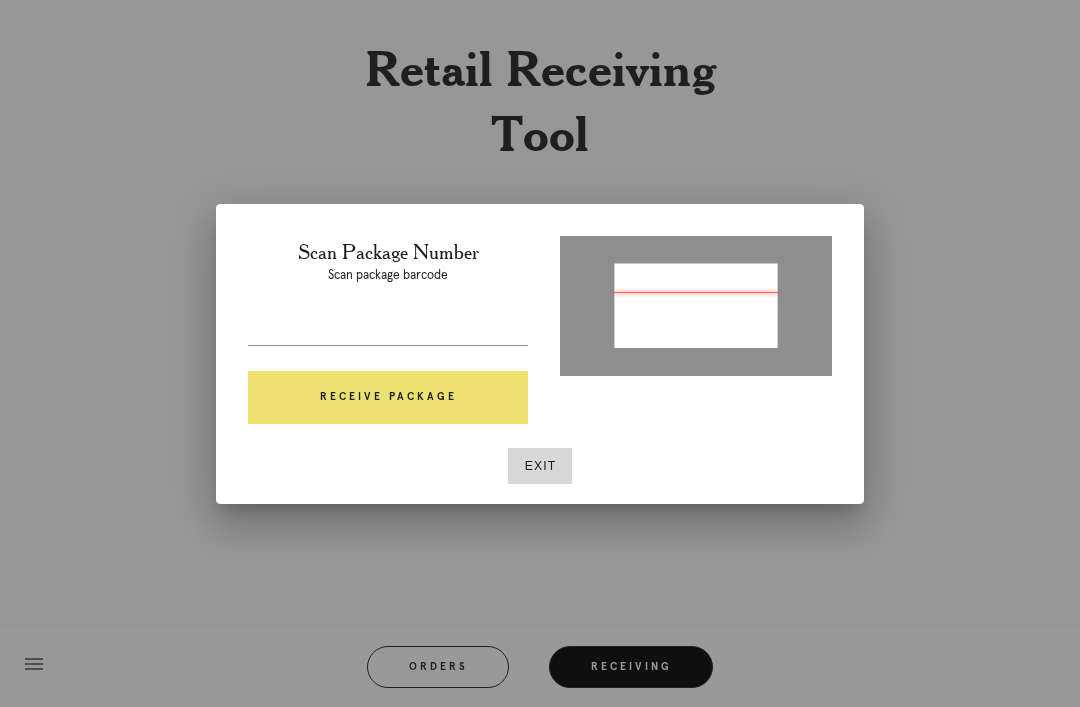 type on "P212016297017599" 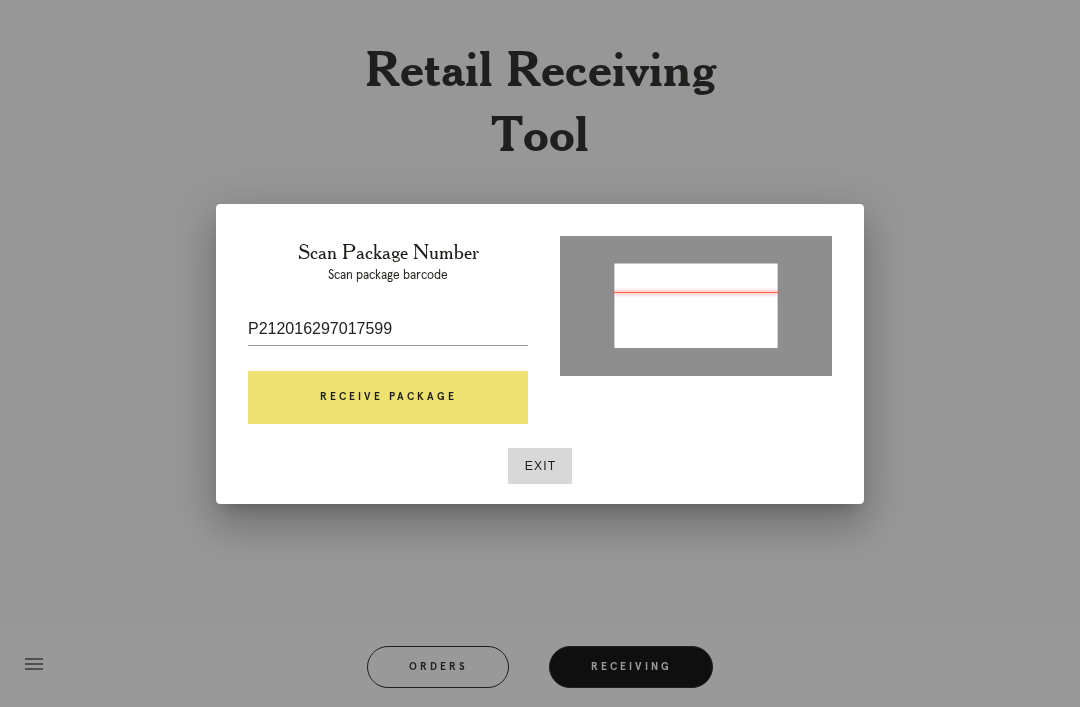 click on "Receive Package" at bounding box center (388, 398) 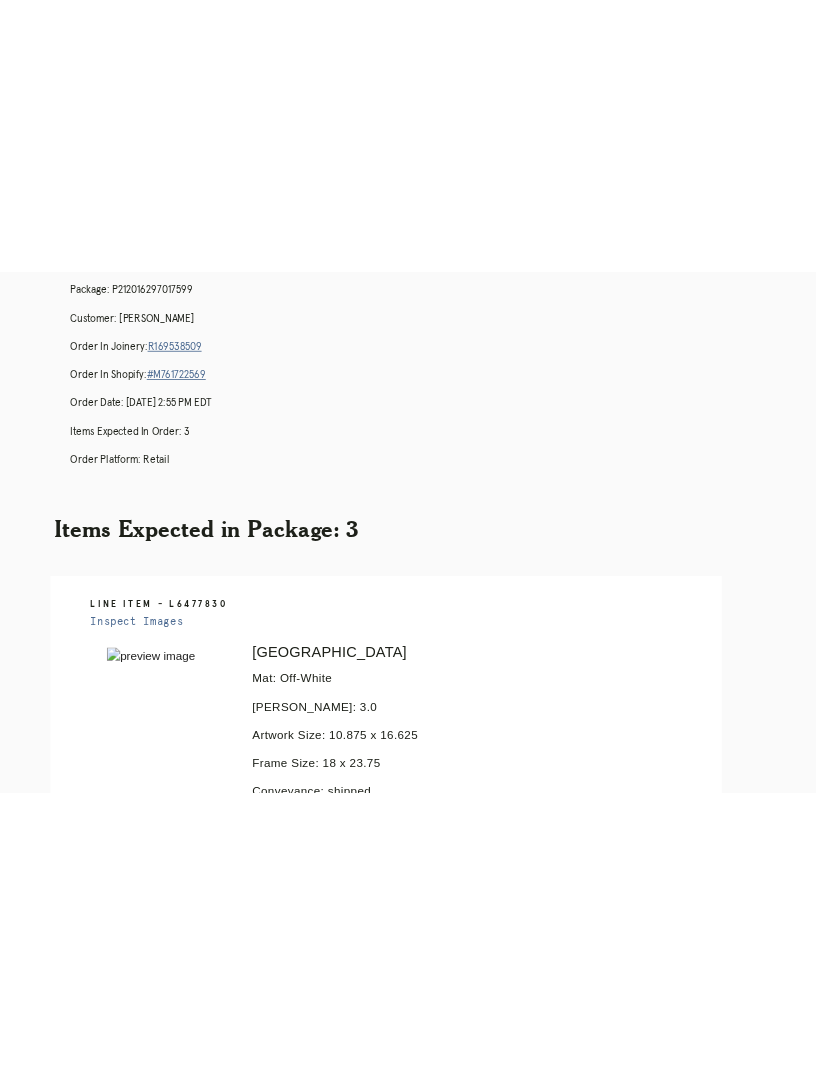 scroll, scrollTop: 0, scrollLeft: 14, axis: horizontal 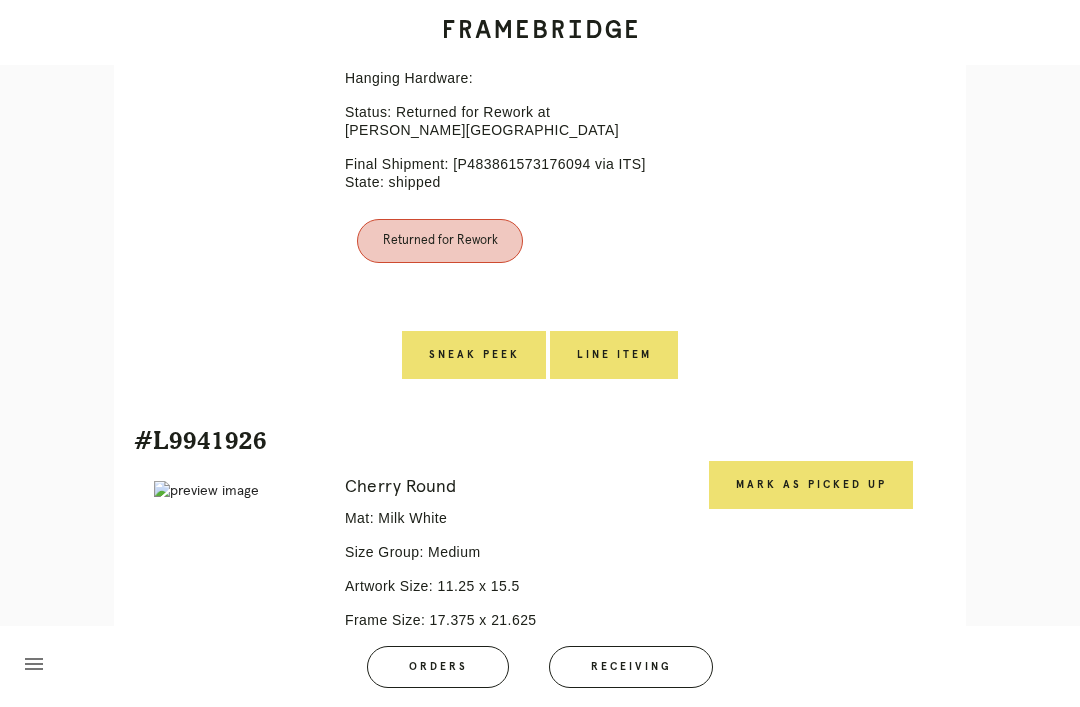 click on "Line Item" at bounding box center [614, 355] 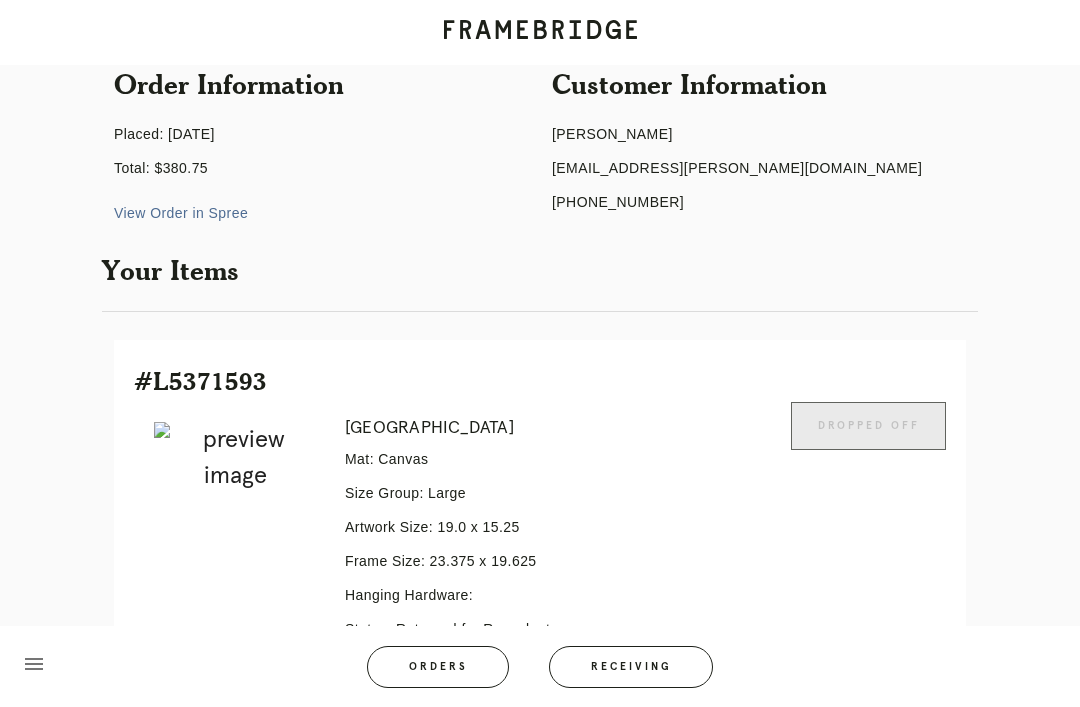 scroll, scrollTop: 0, scrollLeft: 0, axis: both 